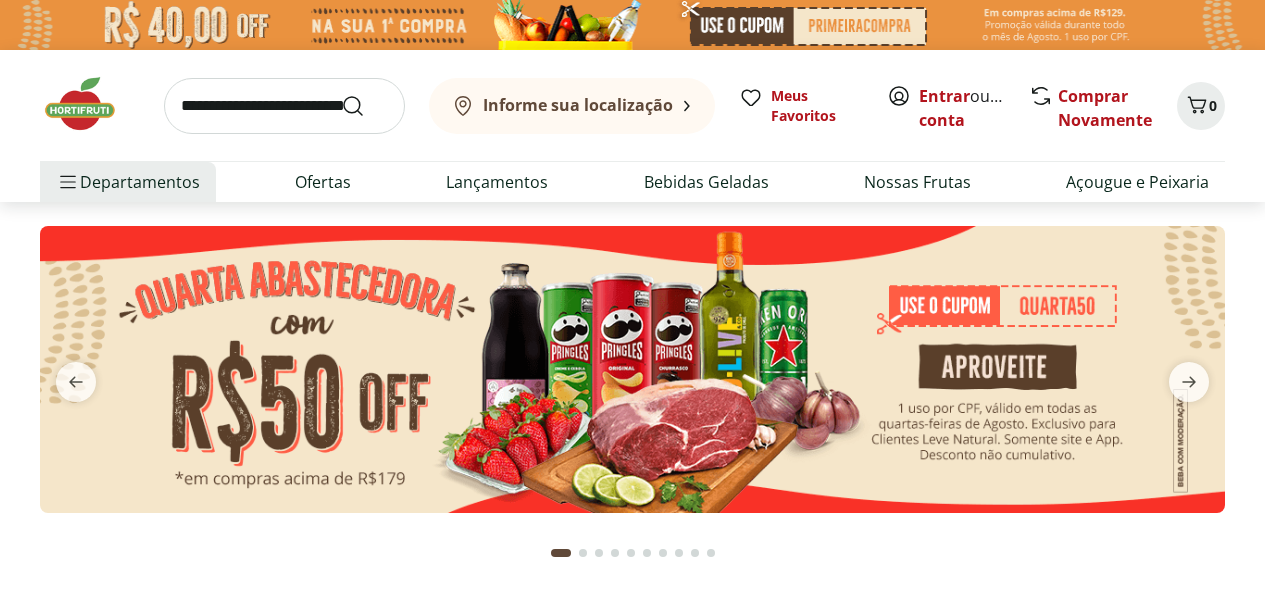 scroll, scrollTop: 0, scrollLeft: 0, axis: both 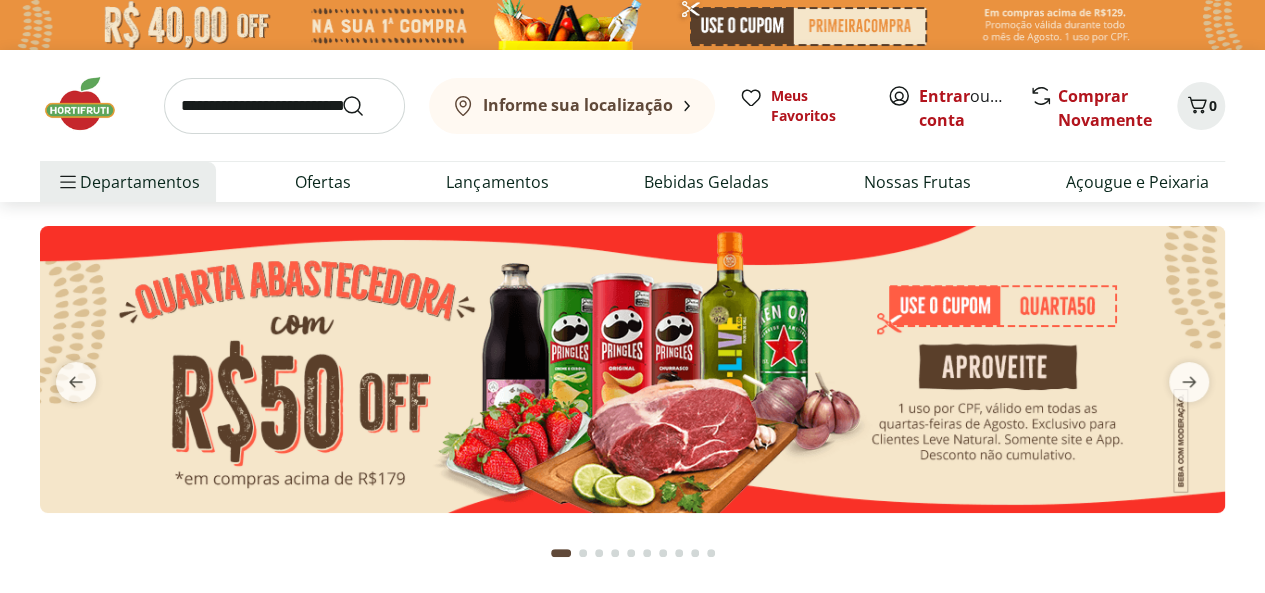 click at bounding box center [284, 106] 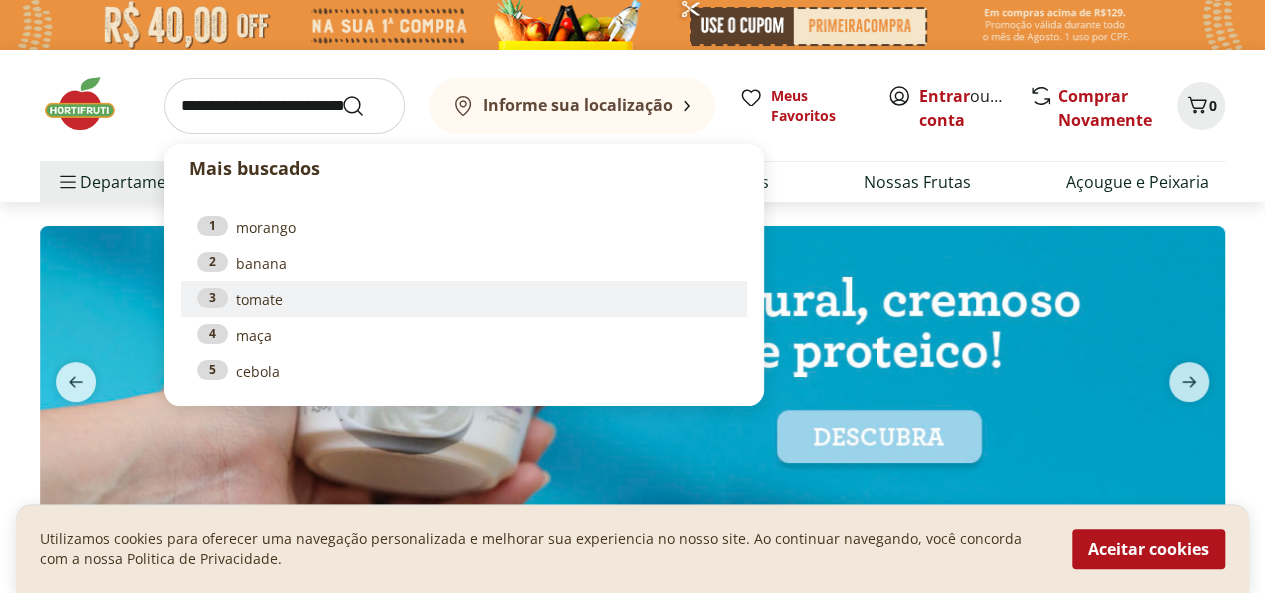 click on "3 tomate" at bounding box center [464, 299] 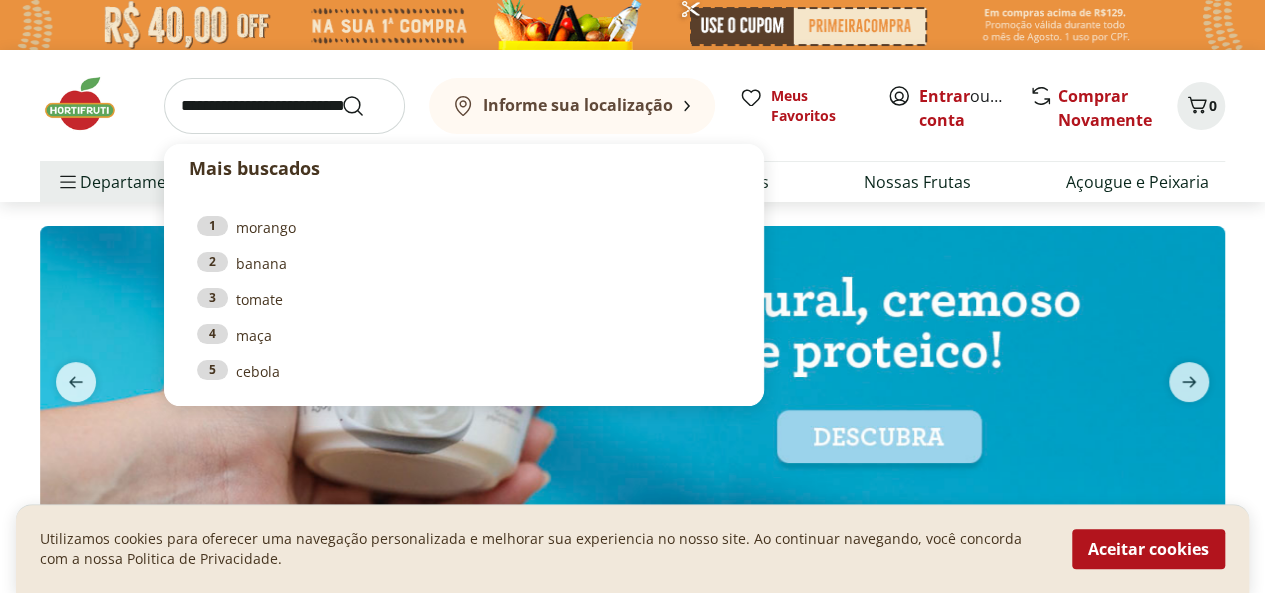 type on "******" 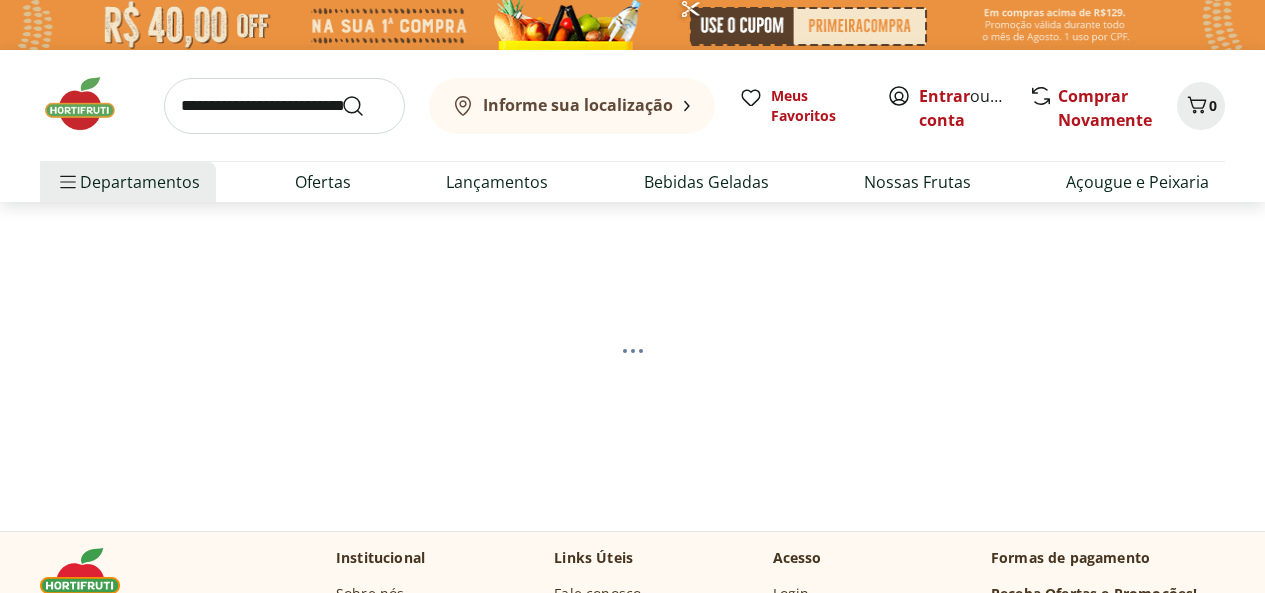 scroll, scrollTop: 0, scrollLeft: 0, axis: both 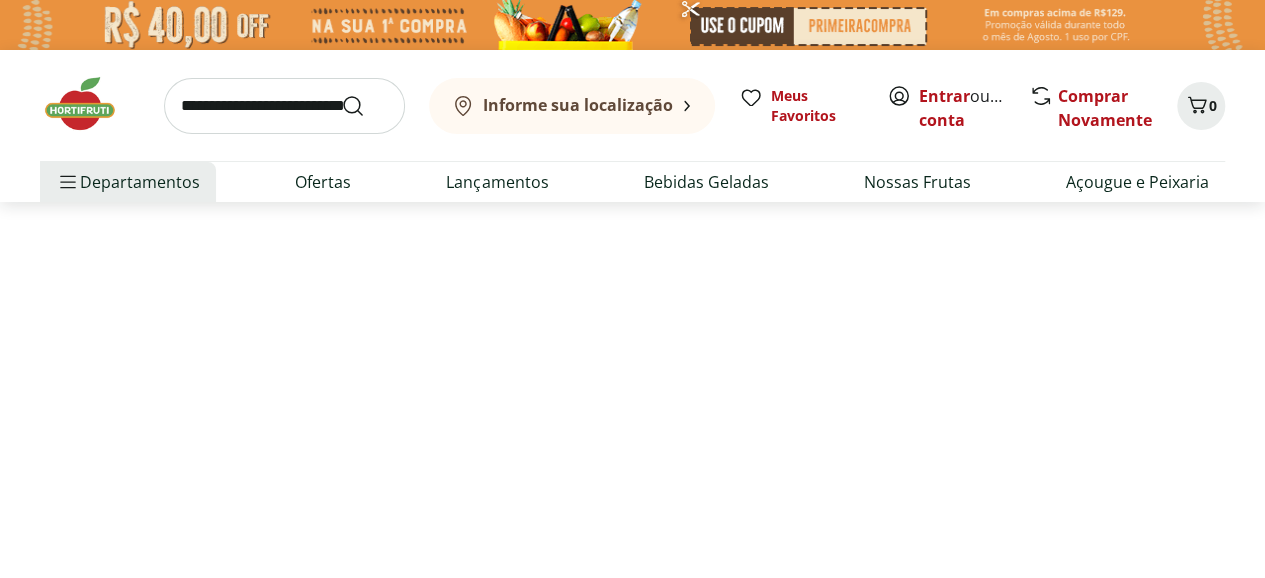 select on "**********" 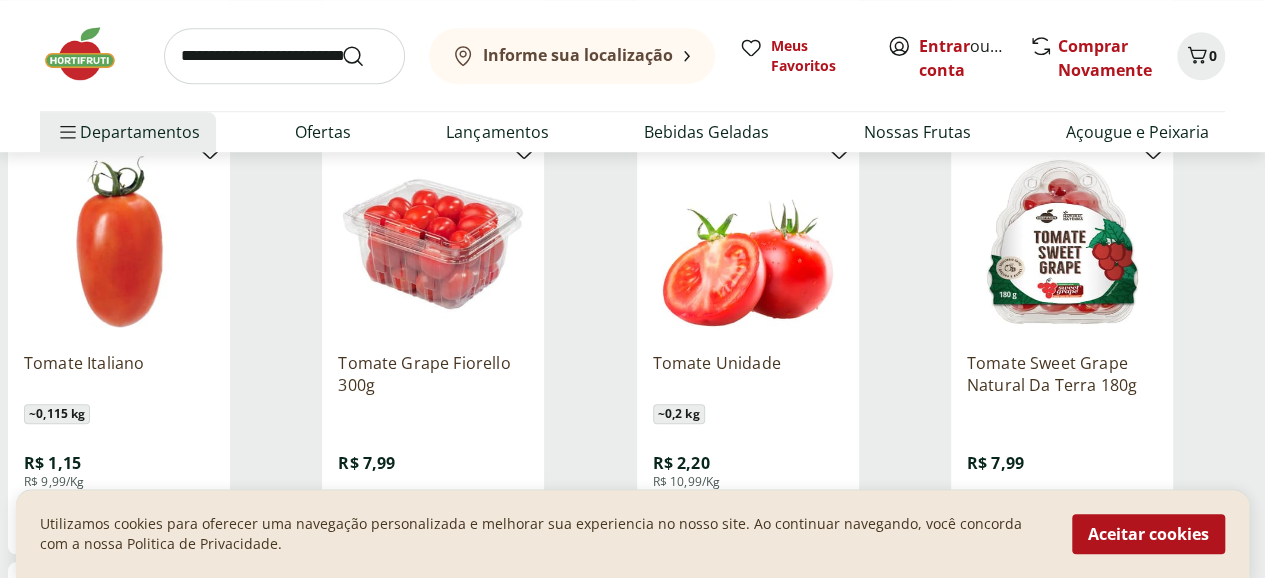 scroll, scrollTop: 900, scrollLeft: 0, axis: vertical 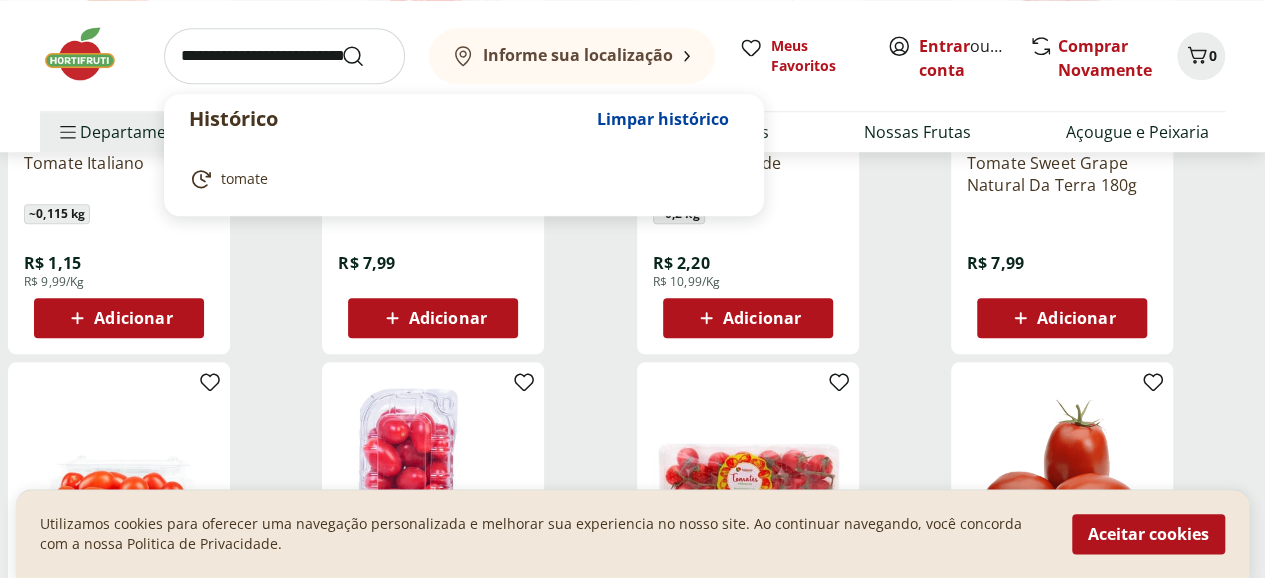 click at bounding box center [284, 56] 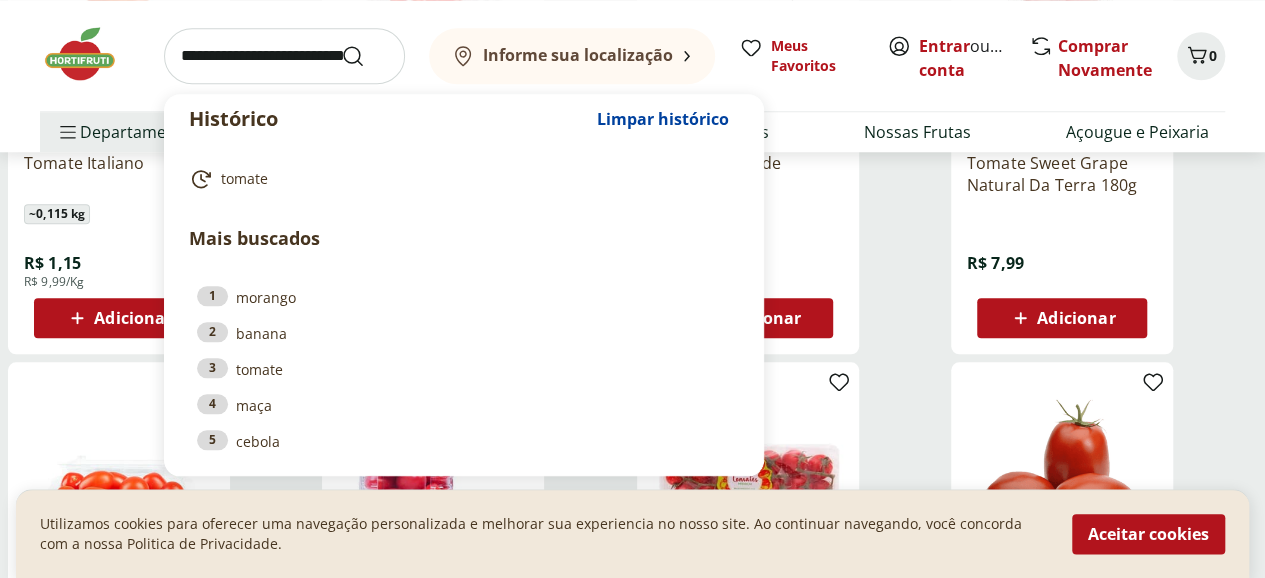 click on "5 cebola" at bounding box center [464, 441] 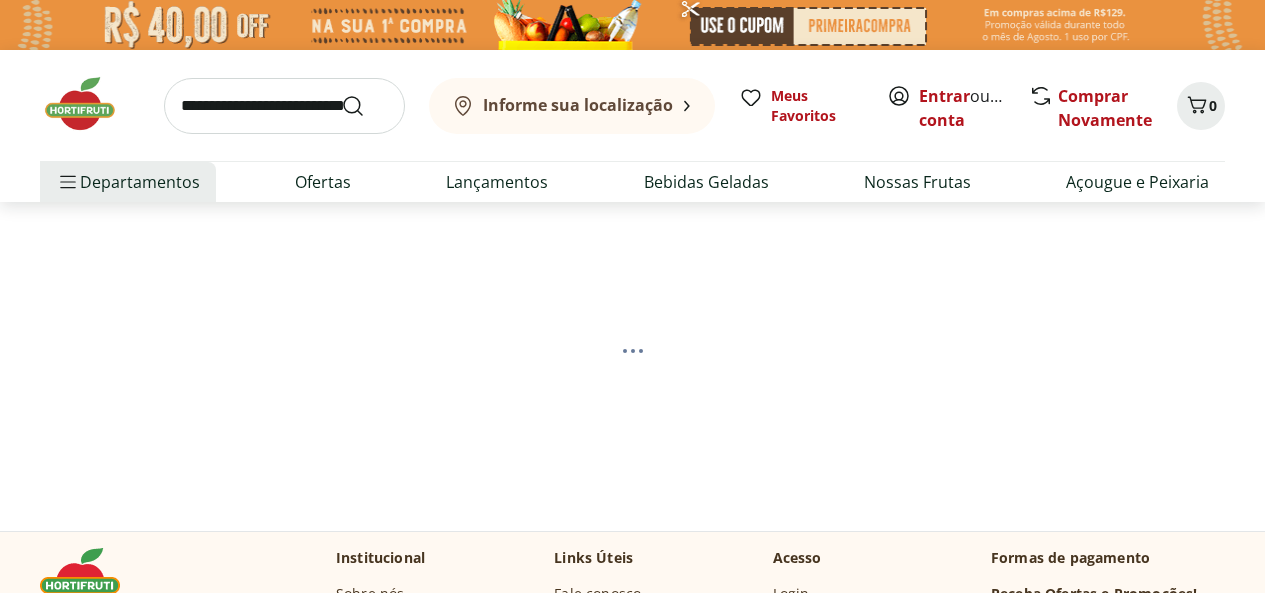 scroll, scrollTop: 0, scrollLeft: 0, axis: both 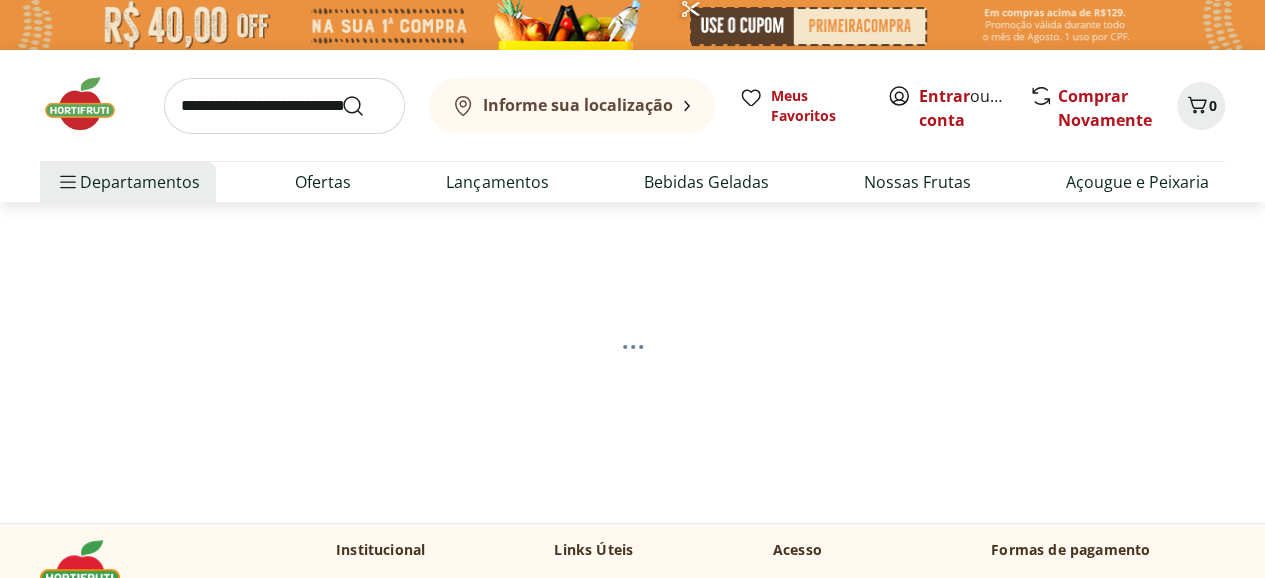 select on "**********" 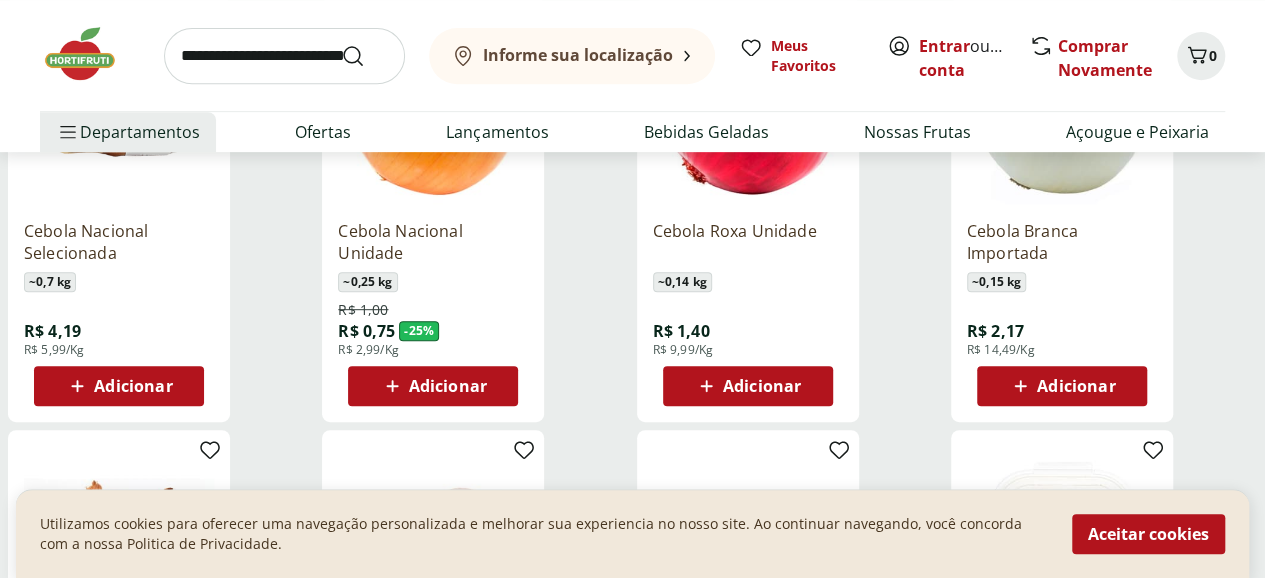 scroll, scrollTop: 300, scrollLeft: 0, axis: vertical 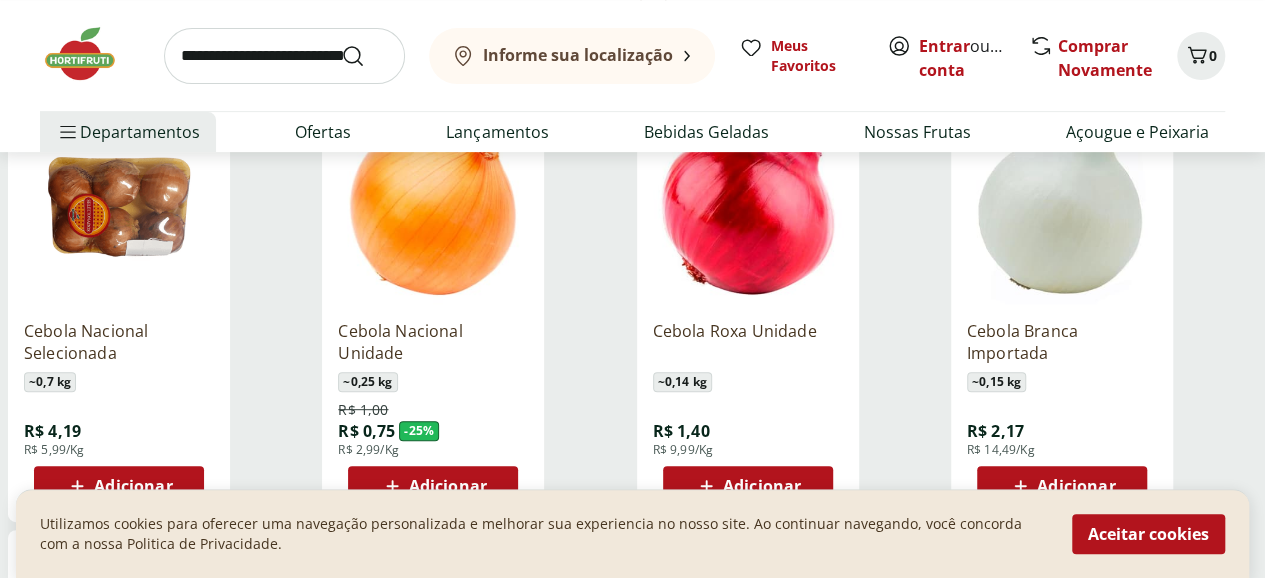 click at bounding box center (284, 56) 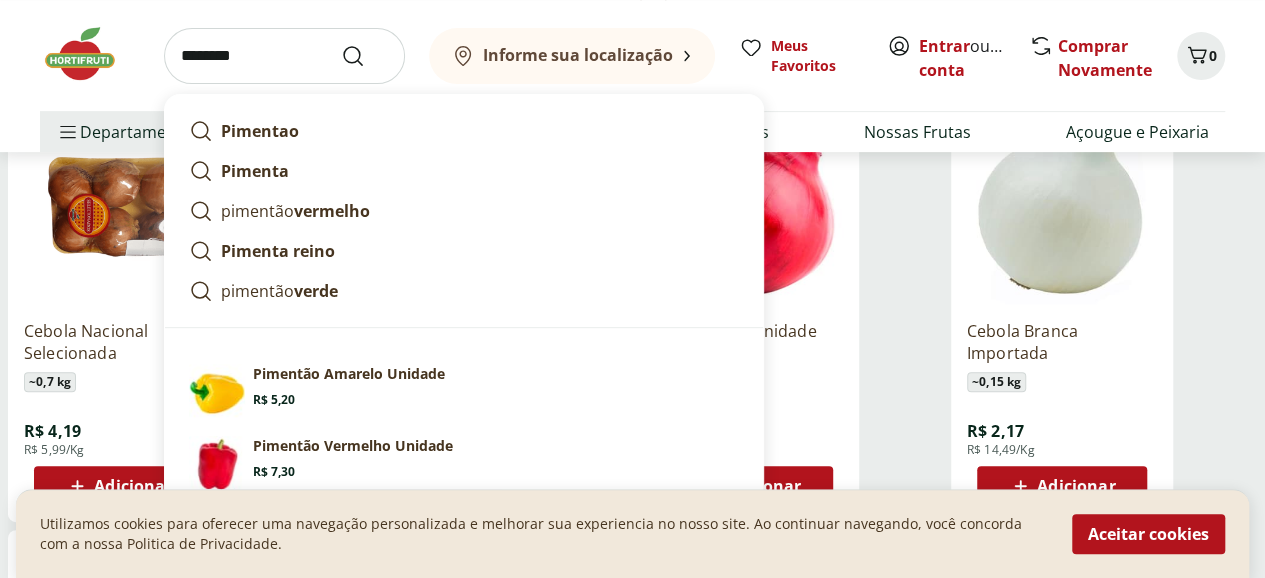 type on "********" 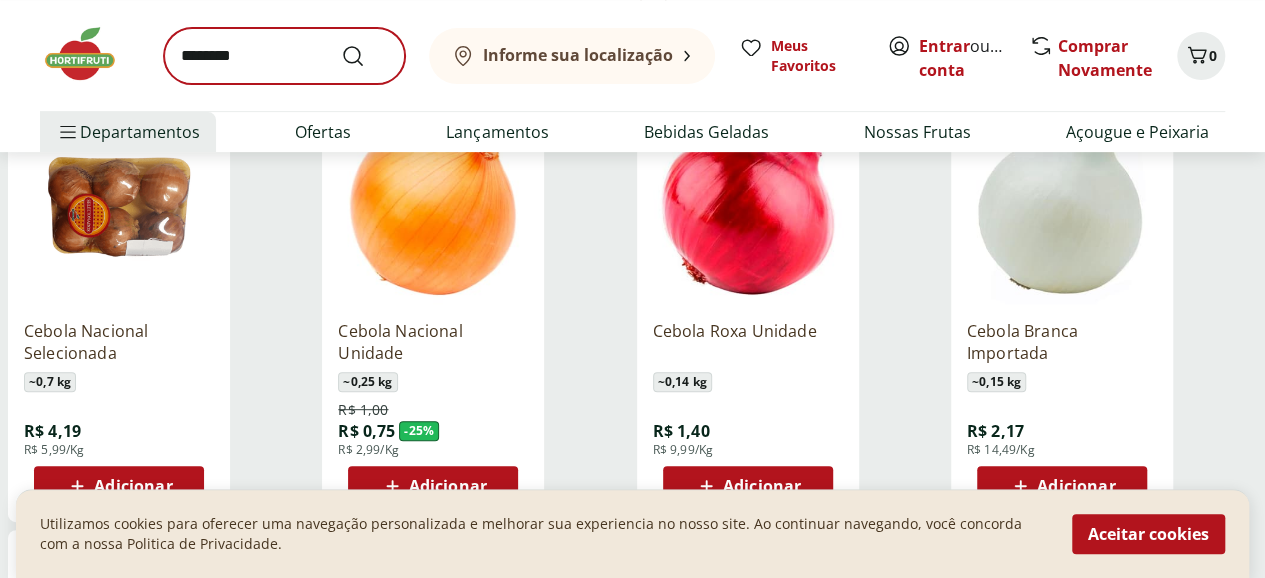 scroll, scrollTop: 0, scrollLeft: 0, axis: both 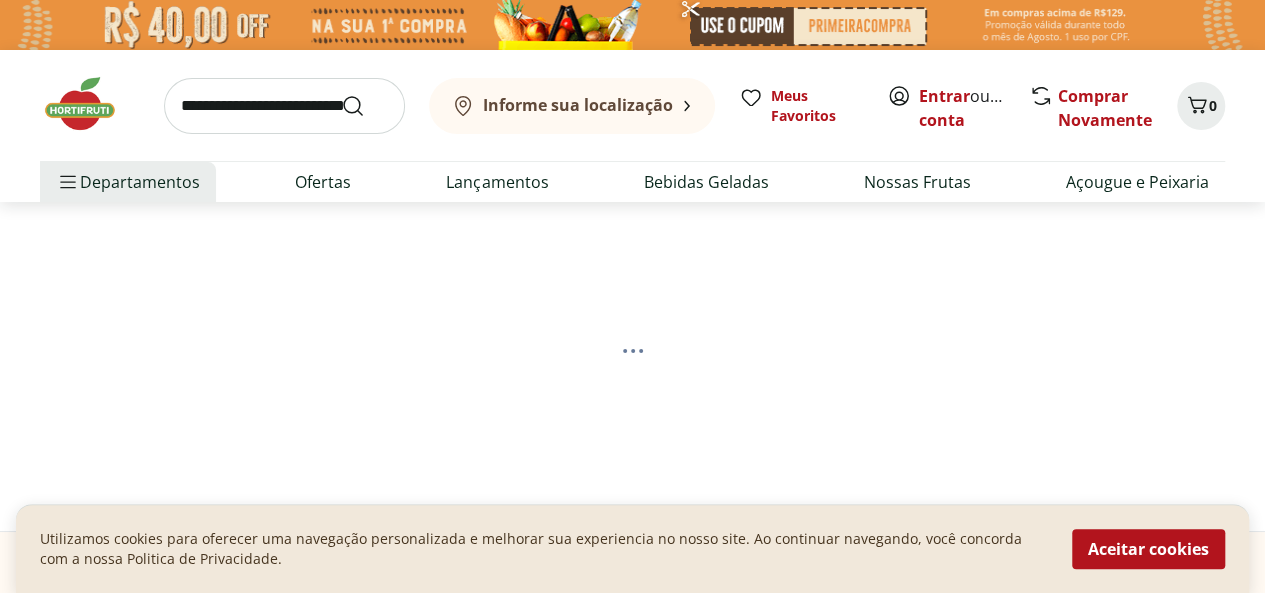 select on "**********" 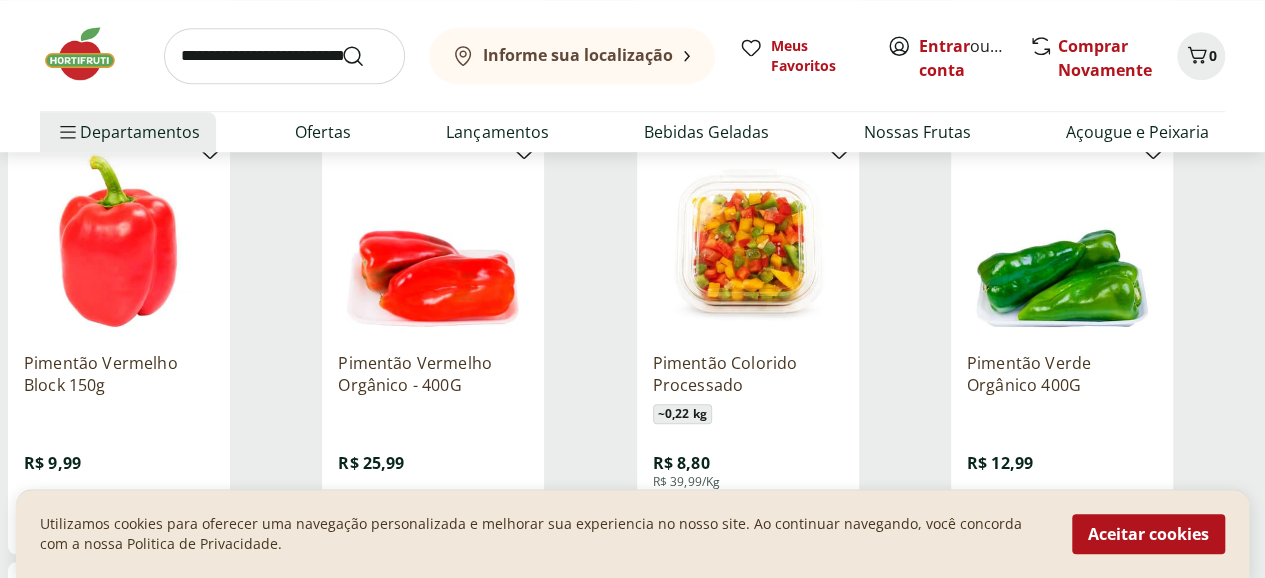 scroll, scrollTop: 300, scrollLeft: 0, axis: vertical 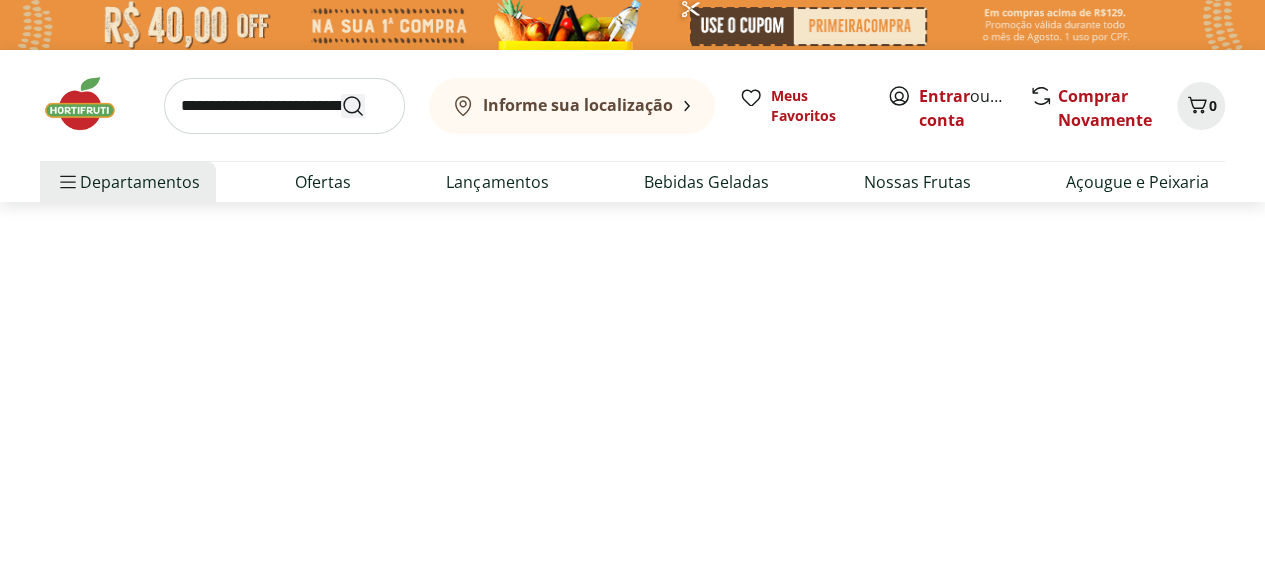 select on "**********" 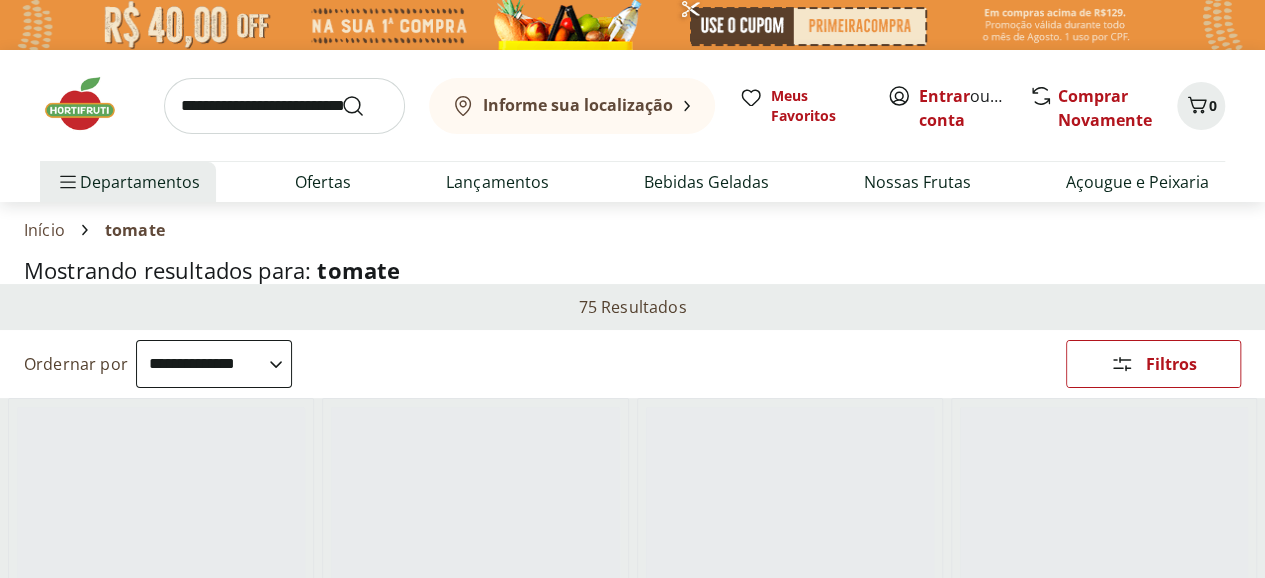 click at bounding box center (284, 106) 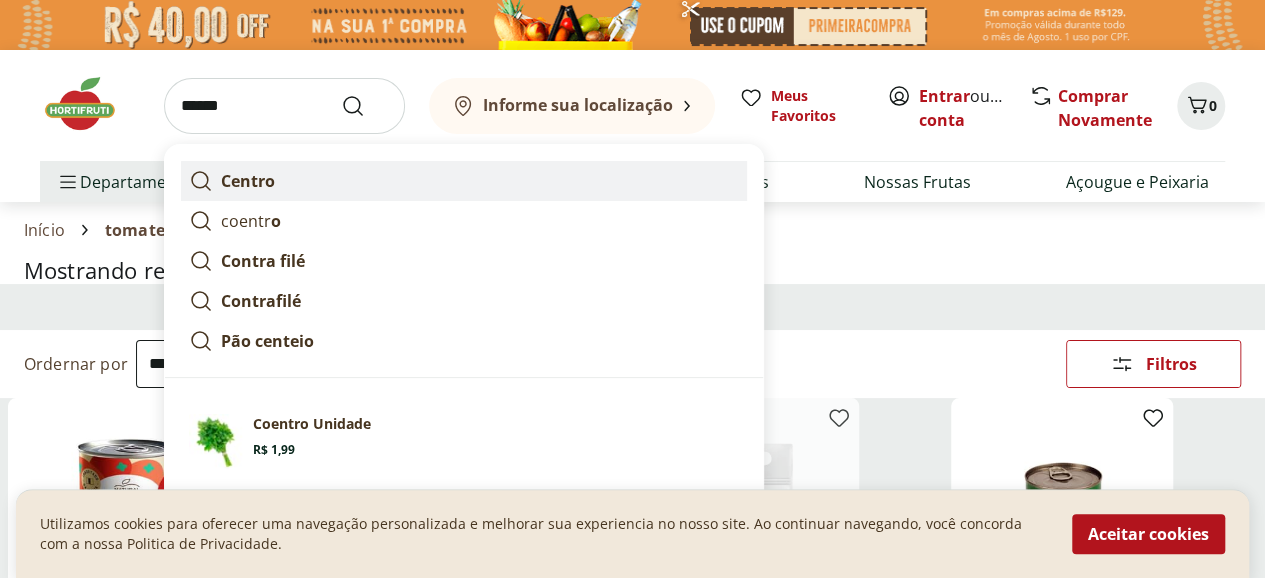 click on "Centro" at bounding box center (464, 181) 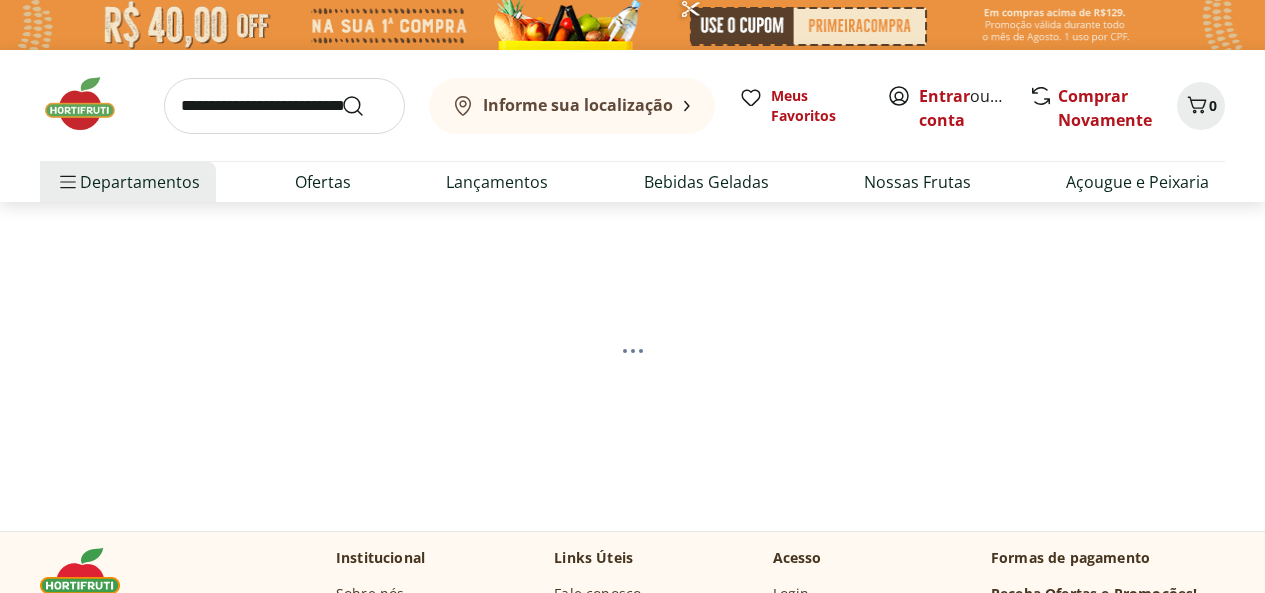 scroll, scrollTop: 0, scrollLeft: 0, axis: both 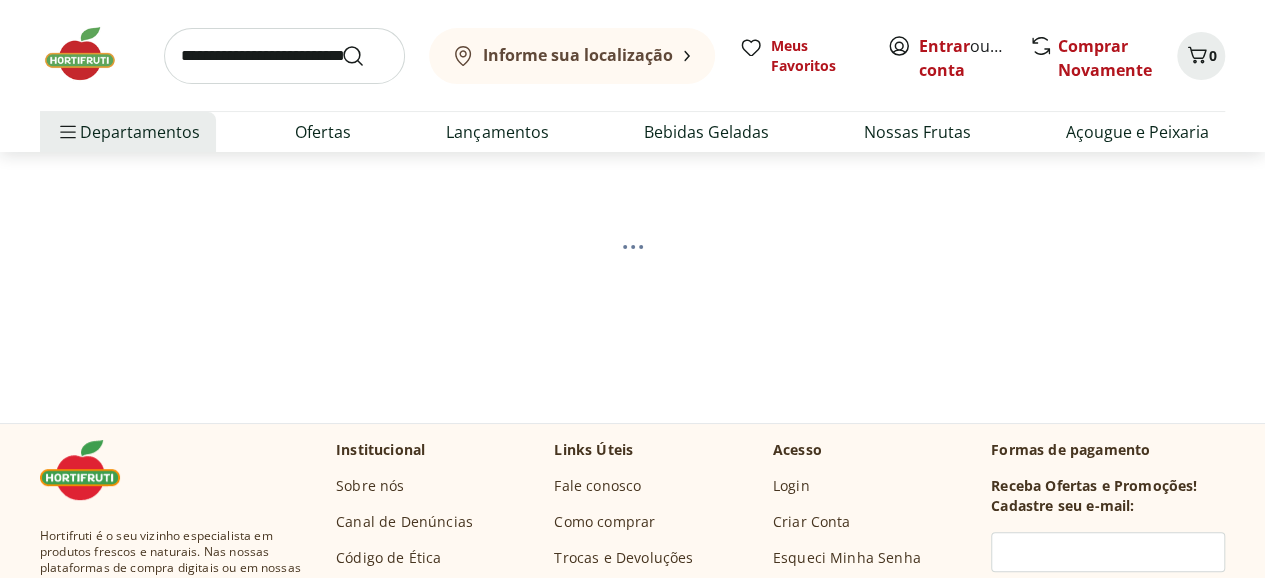 select on "**********" 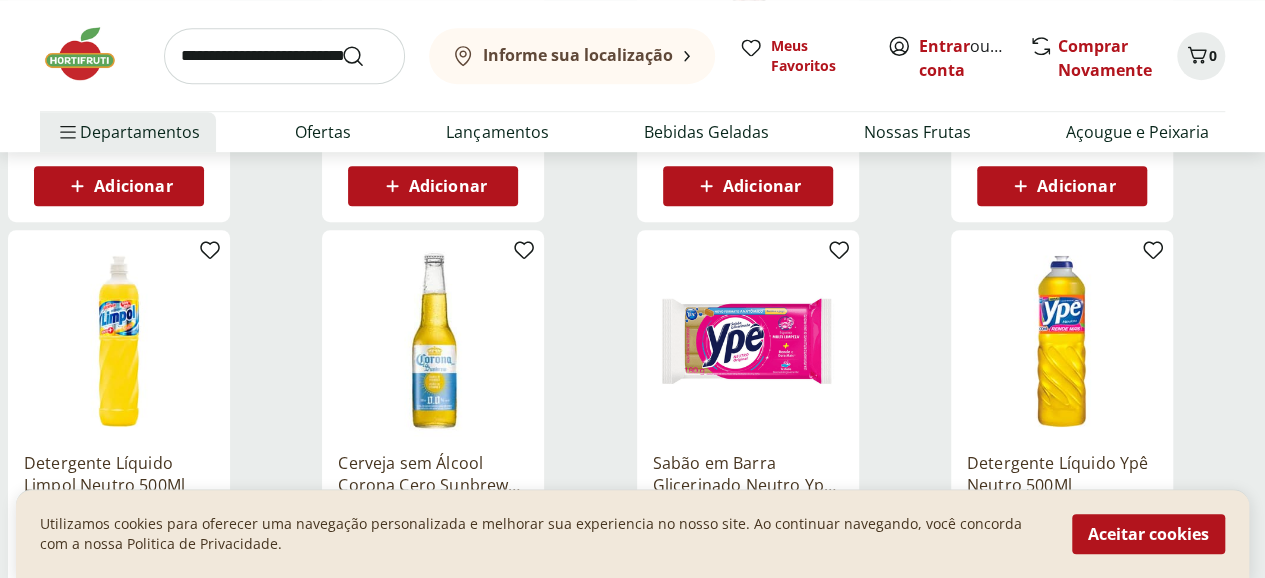 scroll, scrollTop: 300, scrollLeft: 0, axis: vertical 